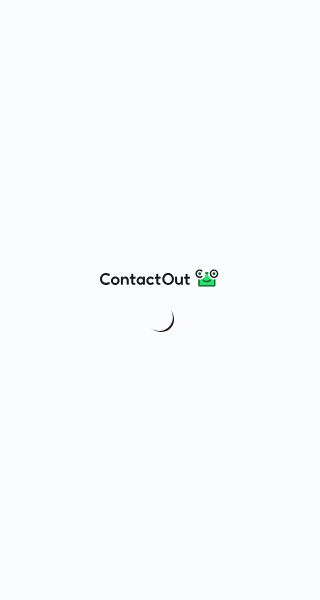 scroll, scrollTop: 0, scrollLeft: 0, axis: both 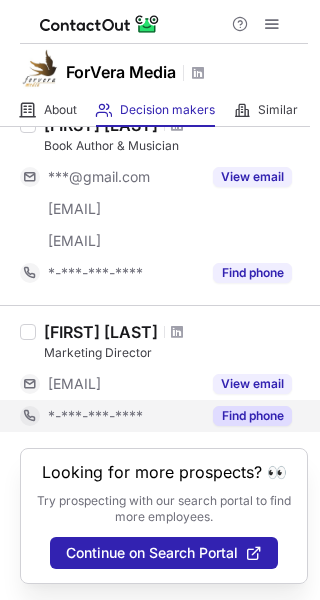 click on "Find phone" at bounding box center (252, 416) 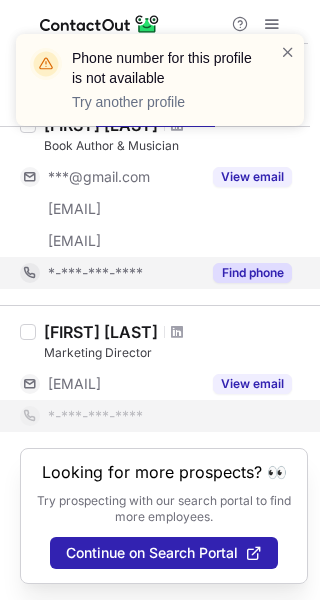 click on "Find phone" at bounding box center (252, 273) 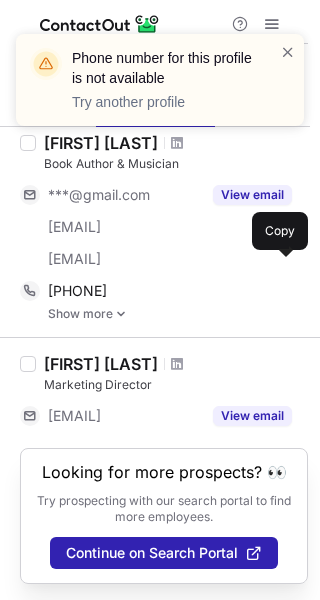 scroll, scrollTop: 98, scrollLeft: 0, axis: vertical 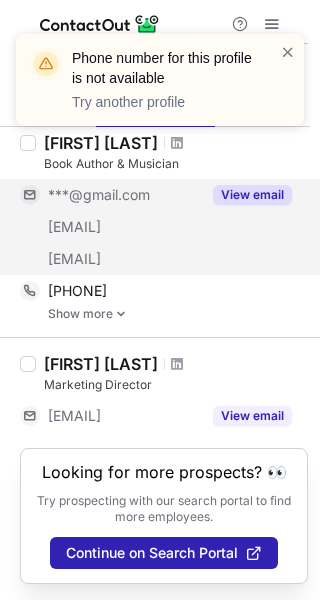 click on "View email" at bounding box center (252, 195) 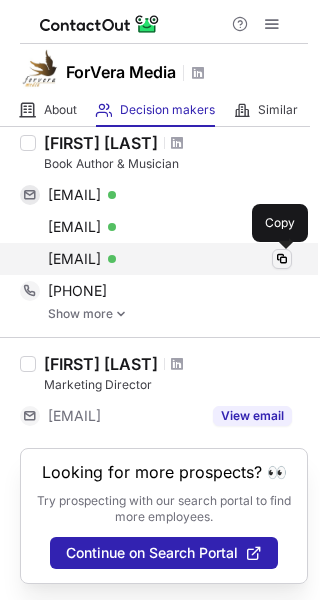 click at bounding box center (282, 259) 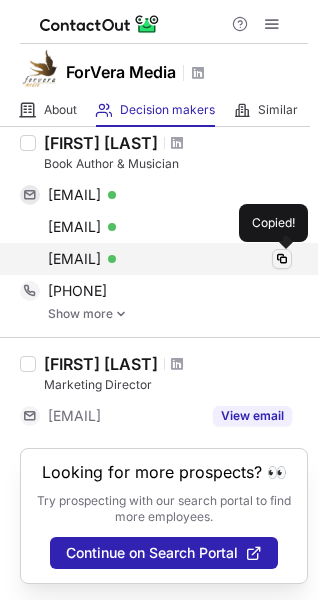 click at bounding box center (282, 259) 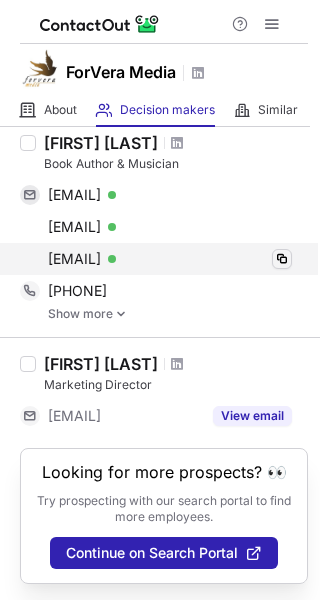 click at bounding box center [282, 259] 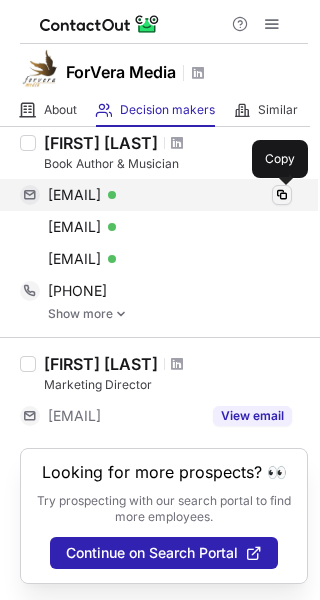 click at bounding box center (282, 195) 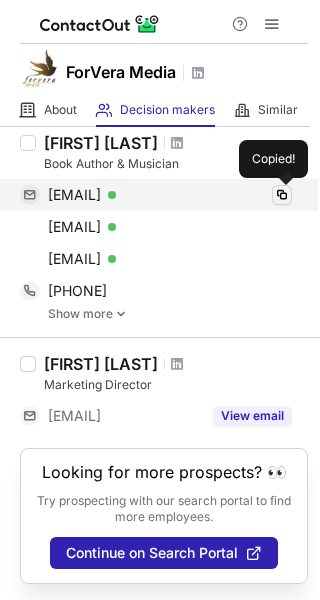 click at bounding box center [282, 195] 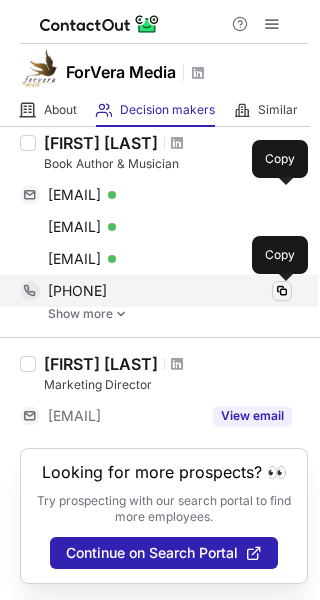 click at bounding box center (282, 291) 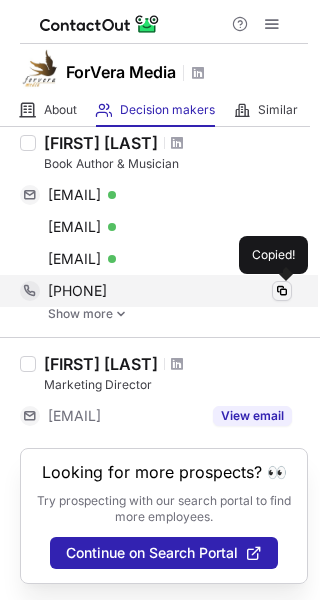 click at bounding box center [282, 291] 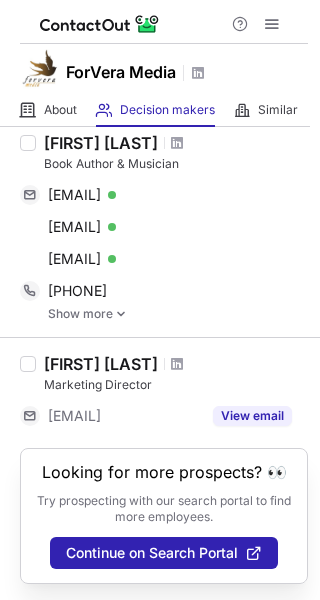 click on "Christian Connett" at bounding box center [101, 143] 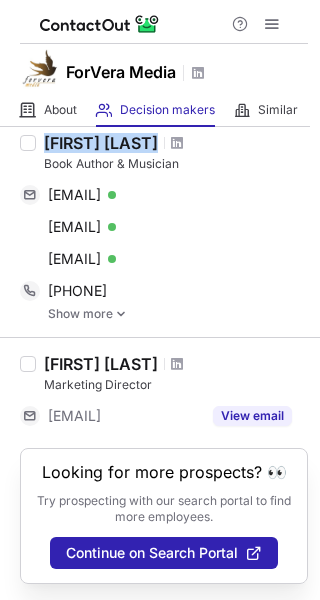 click on "Christian Connett" at bounding box center [101, 143] 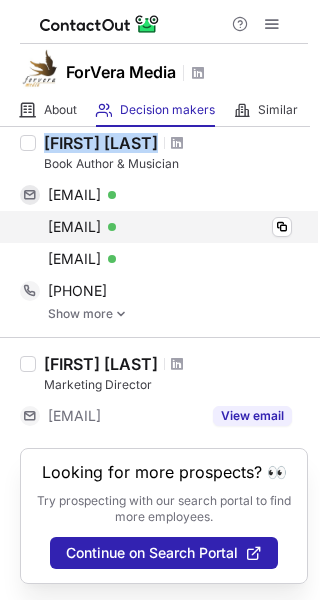 copy on "Christian Connett" 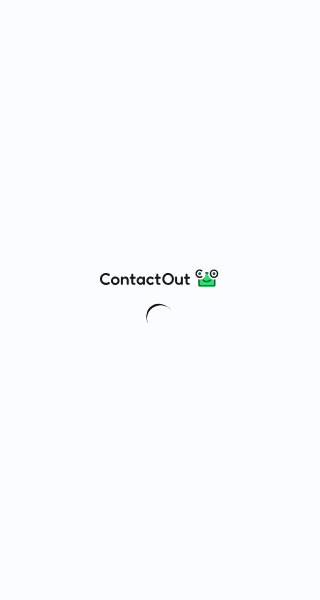 scroll, scrollTop: 0, scrollLeft: 0, axis: both 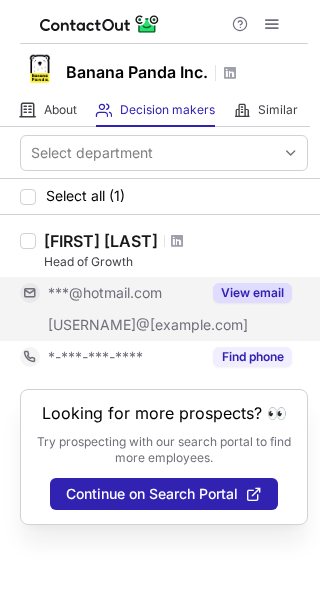 click on "View email" at bounding box center [246, 293] 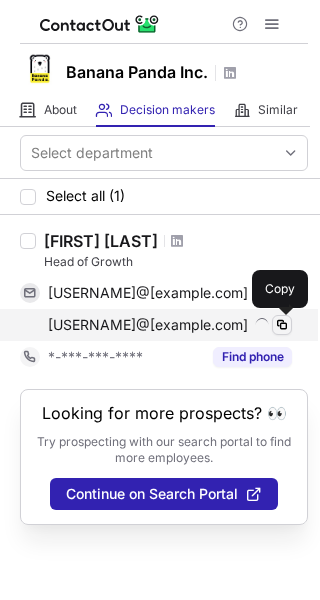 click at bounding box center [282, 325] 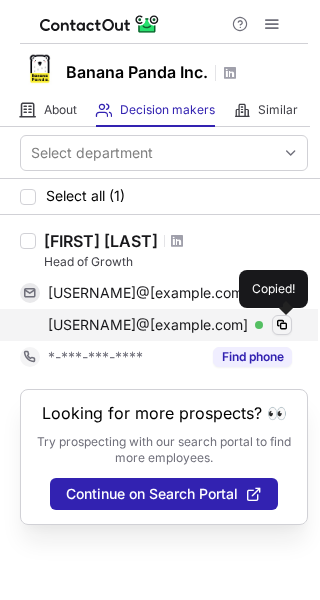 click at bounding box center (282, 325) 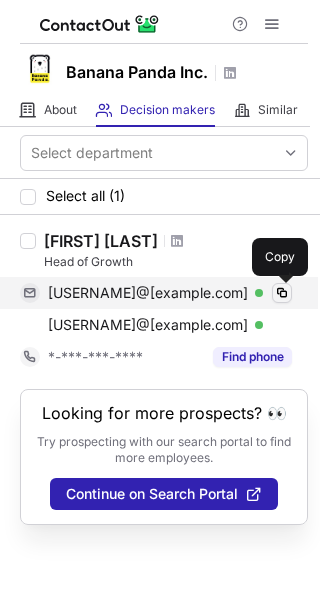 click at bounding box center [282, 293] 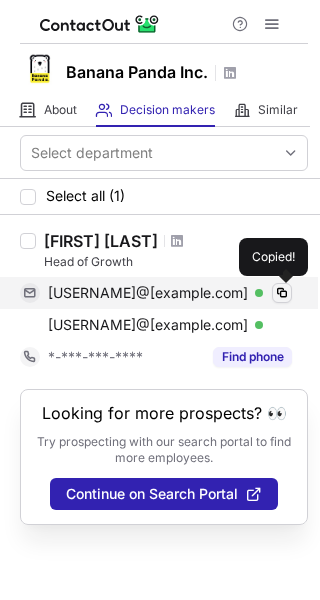 click at bounding box center [282, 293] 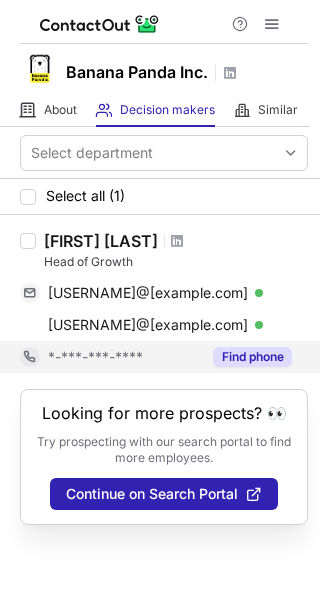 click on "Find phone" at bounding box center (252, 357) 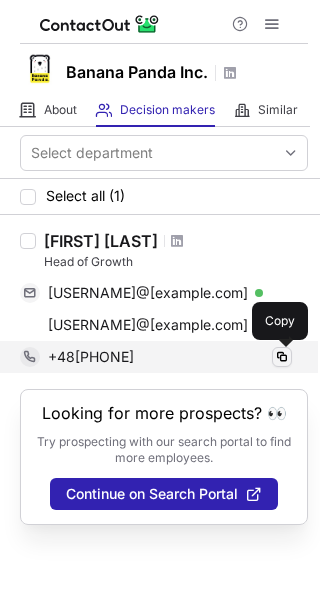 click at bounding box center [282, 357] 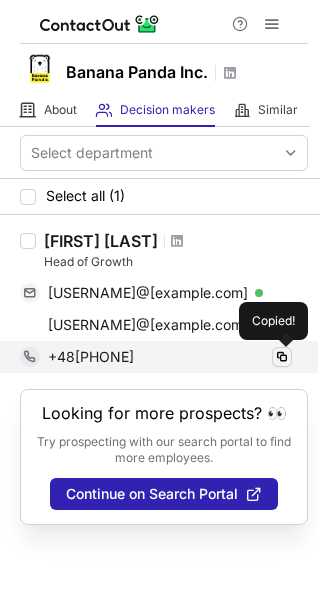 click at bounding box center [282, 357] 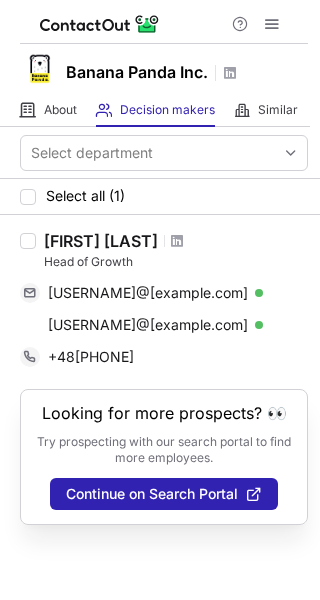 click on "Marek Wierzbicki" at bounding box center (101, 241) 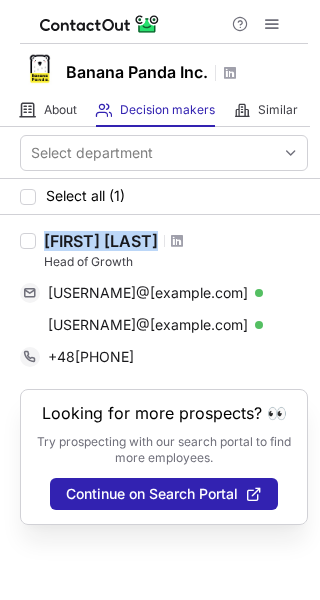 drag, startPoint x: 125, startPoint y: 239, endPoint x: 101, endPoint y: 238, distance: 24.020824 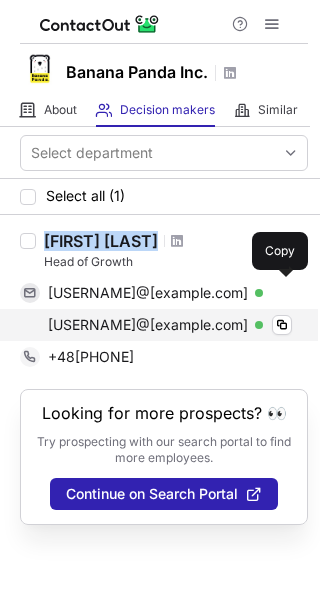 copy on "Marek Wierzbicki" 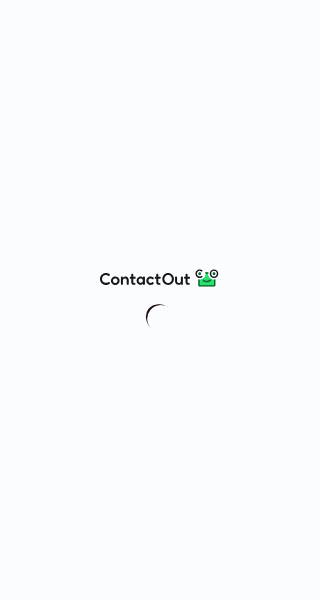 scroll, scrollTop: 0, scrollLeft: 0, axis: both 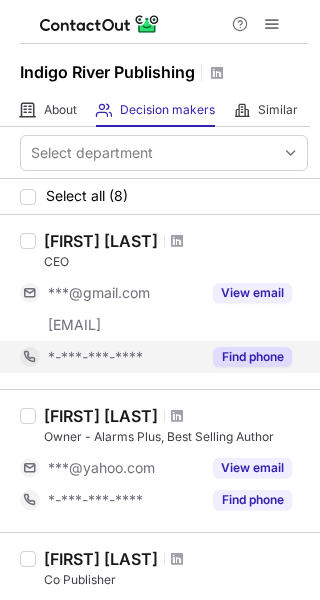 click on "Find phone" at bounding box center (252, 357) 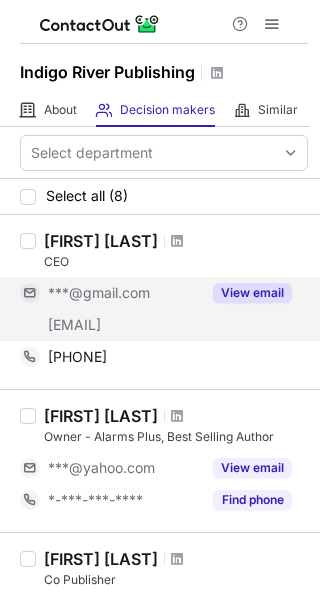 click on "View email" at bounding box center [252, 293] 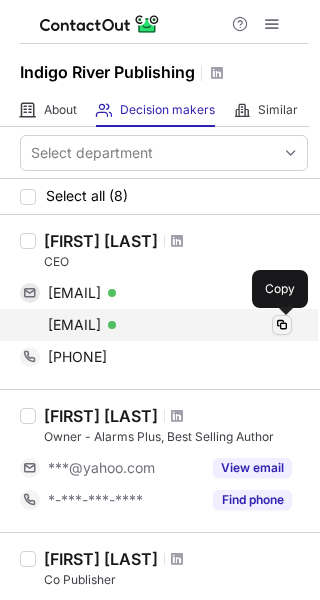 click at bounding box center (282, 325) 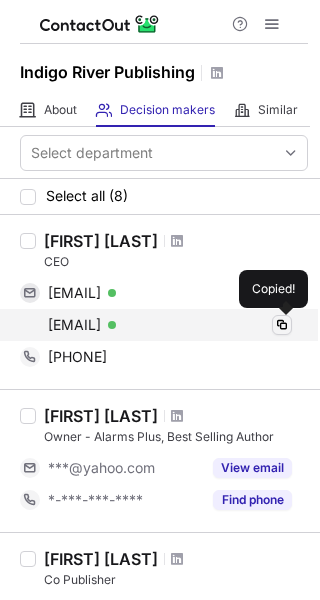click at bounding box center [282, 325] 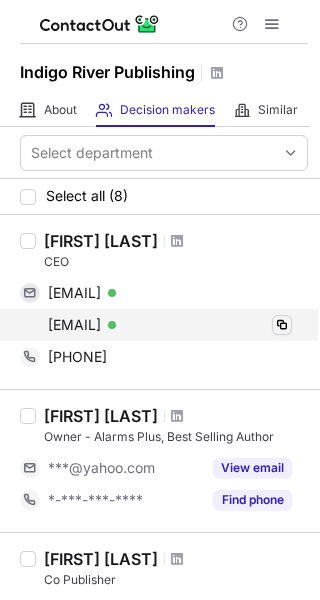 click at bounding box center (282, 325) 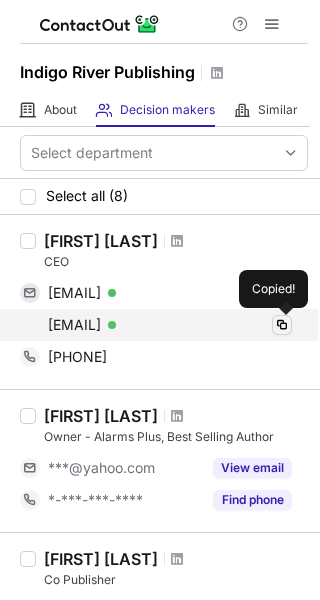 click at bounding box center [282, 325] 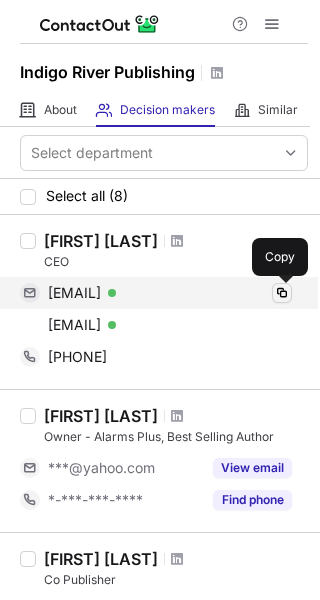 click at bounding box center (282, 293) 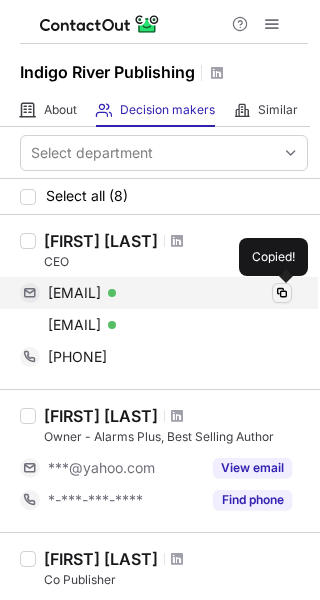click at bounding box center [282, 293] 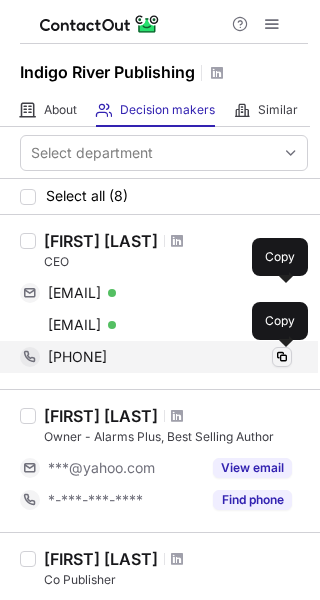 click at bounding box center (282, 357) 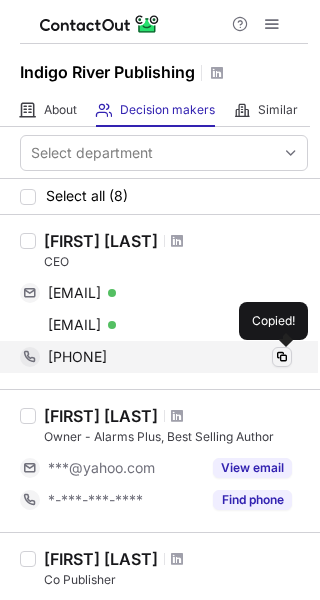 click at bounding box center [282, 357] 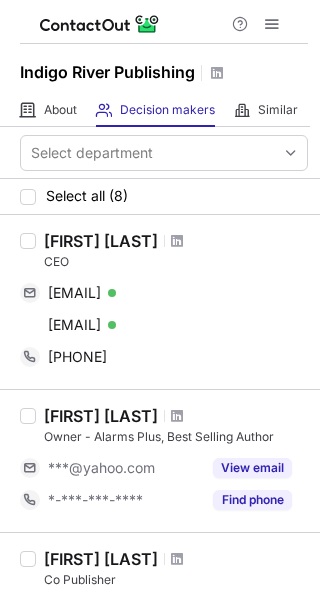 click on "Bobby Dunaway" at bounding box center [101, 241] 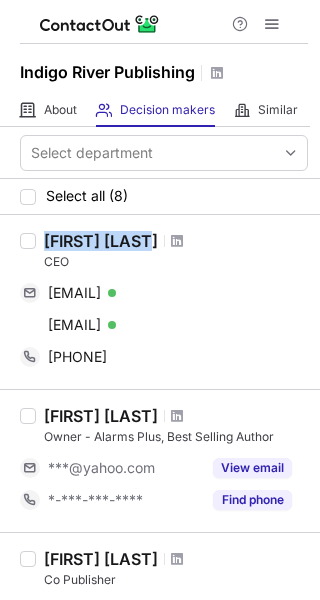drag, startPoint x: 122, startPoint y: 243, endPoint x: 61, endPoint y: 240, distance: 61.073727 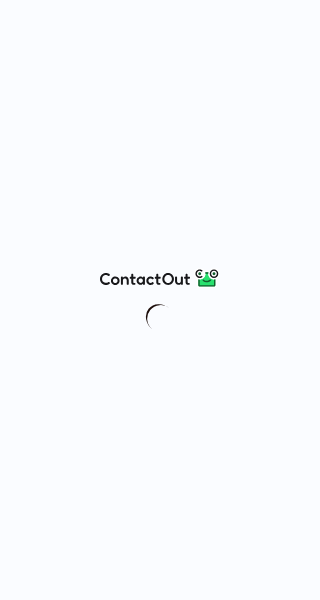 scroll, scrollTop: 0, scrollLeft: 0, axis: both 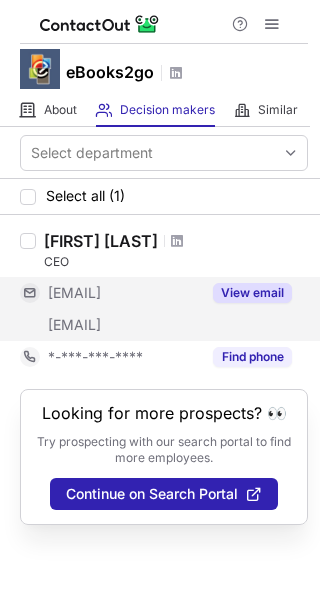click on "View email" at bounding box center (252, 293) 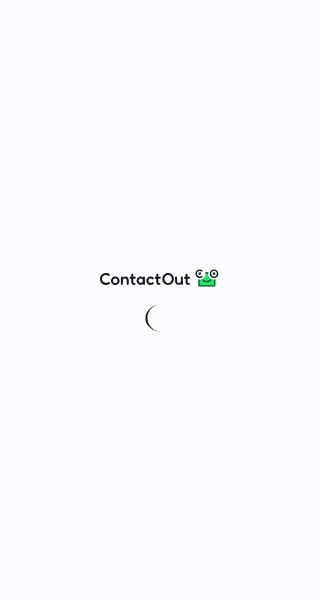 scroll, scrollTop: 0, scrollLeft: 0, axis: both 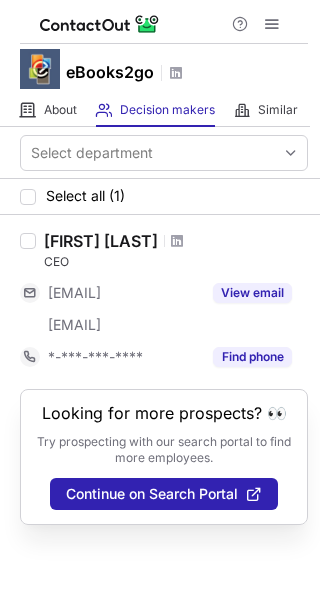 click on "[FIRST] [LAST]" at bounding box center (101, 241) 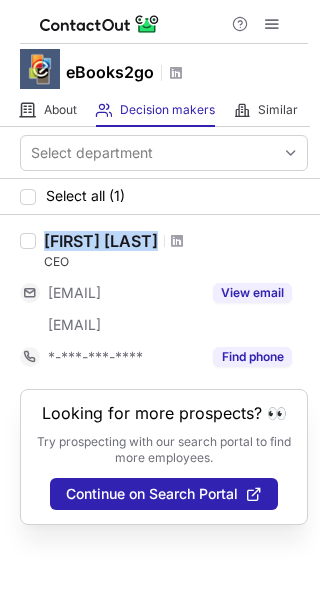 click on "[FIRST] [LAST]" at bounding box center (101, 241) 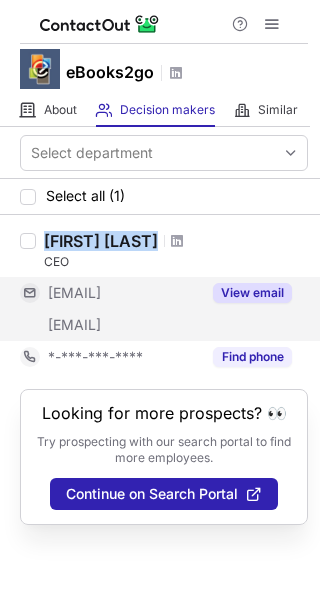 copy on "[FIRST] [LAST]" 